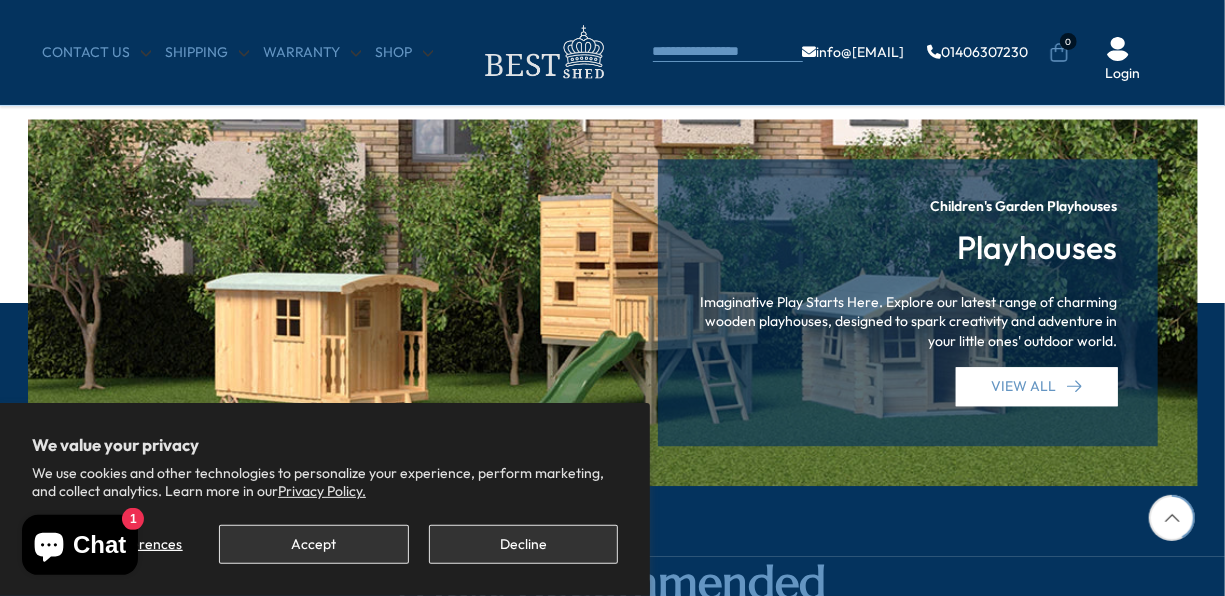 scroll, scrollTop: 2400, scrollLeft: 0, axis: vertical 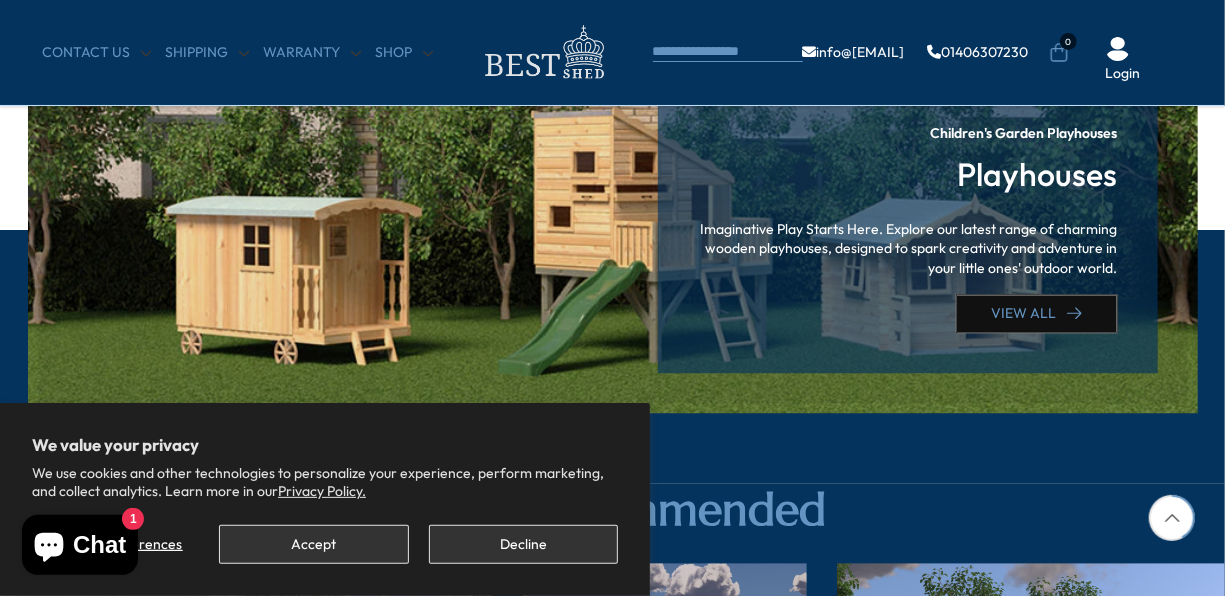 click 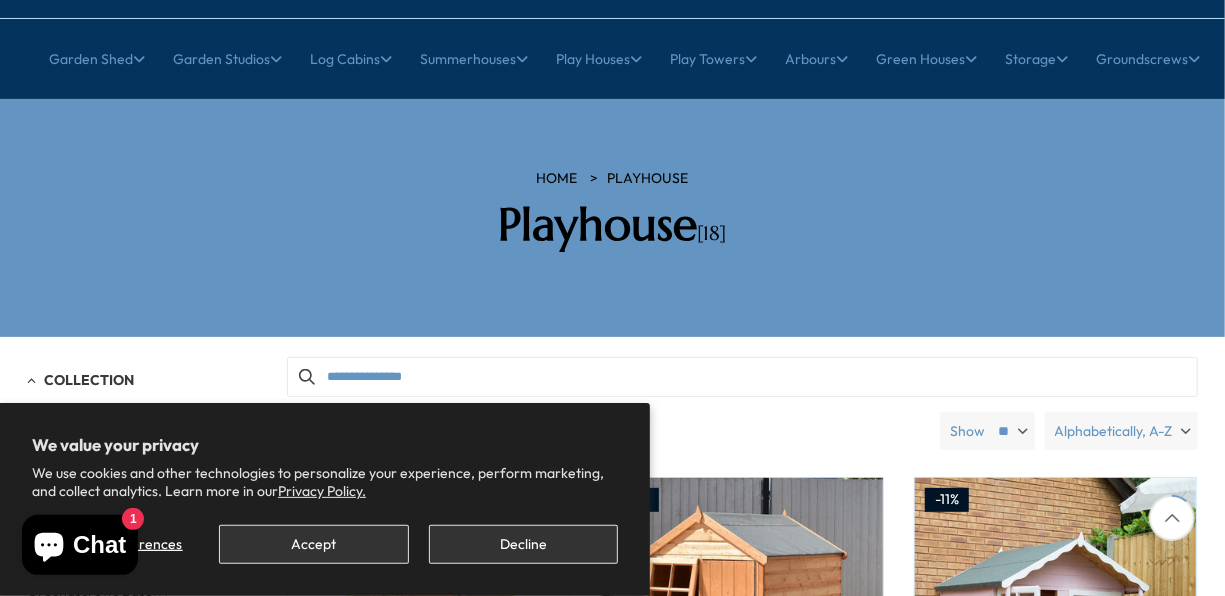 scroll, scrollTop: 0, scrollLeft: 0, axis: both 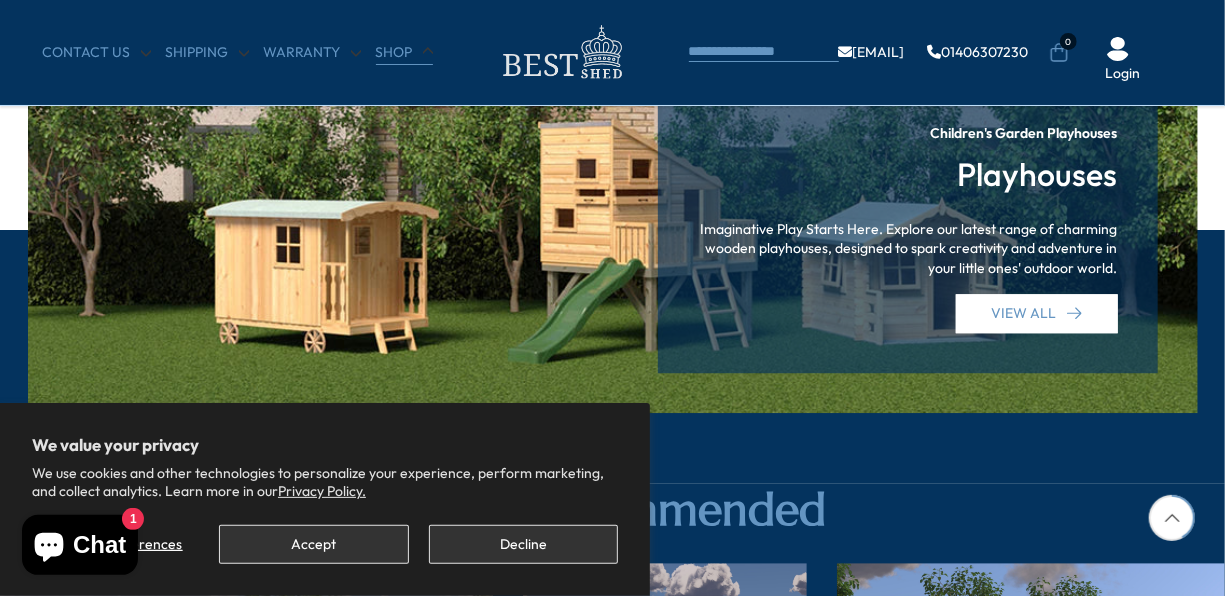 click on "Shop" at bounding box center (404, 53) 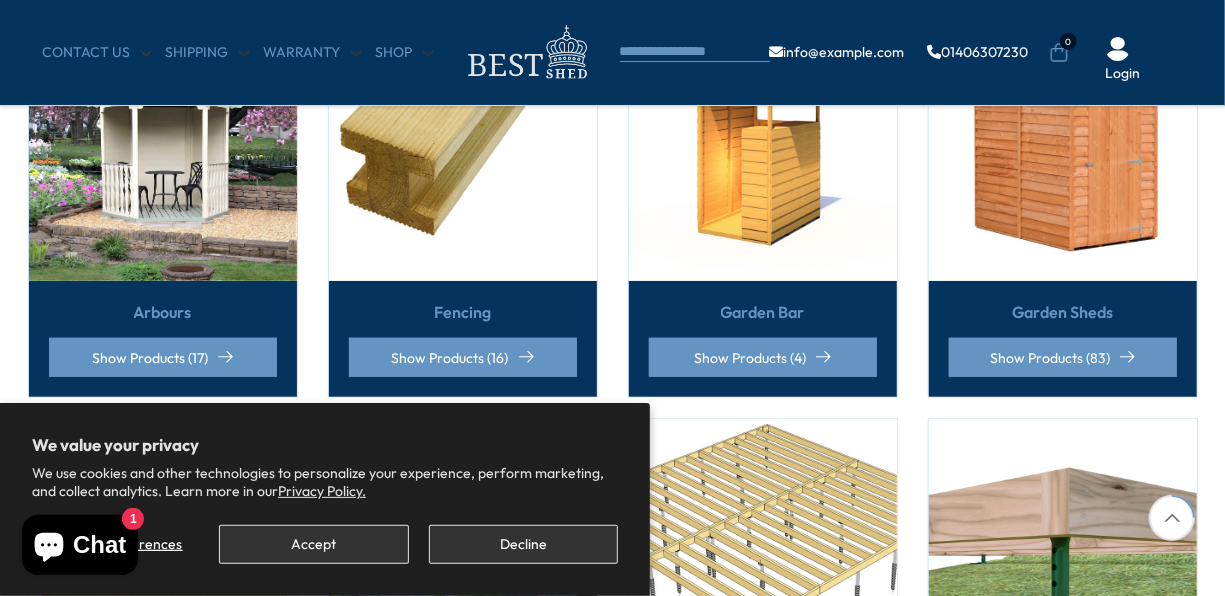 scroll, scrollTop: 600, scrollLeft: 0, axis: vertical 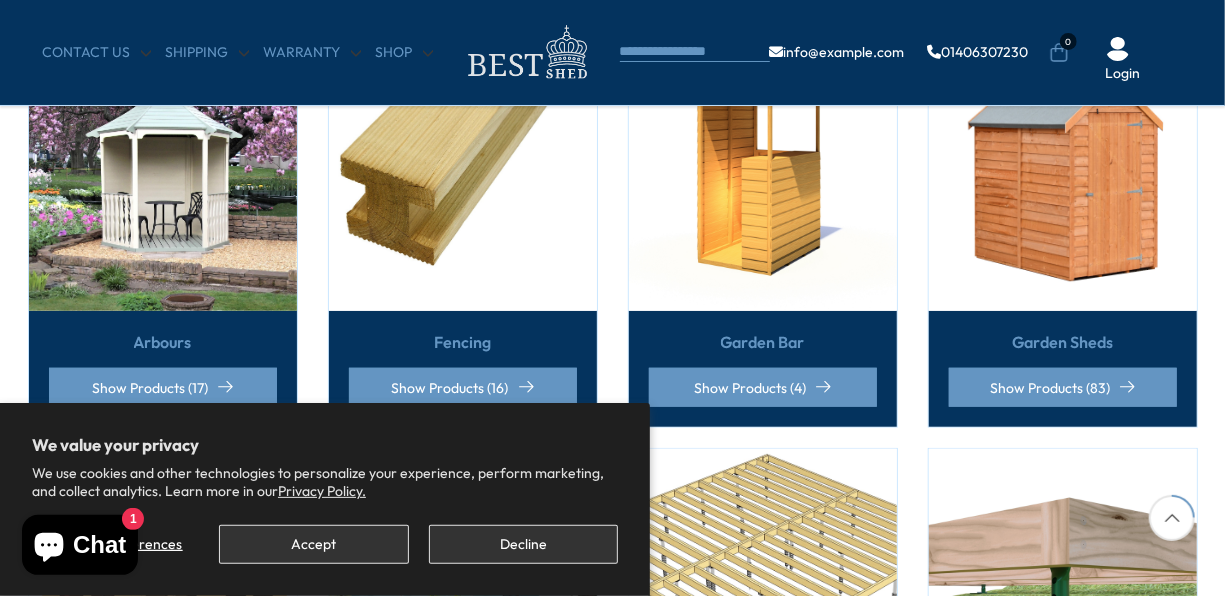 click at bounding box center (1063, 177) 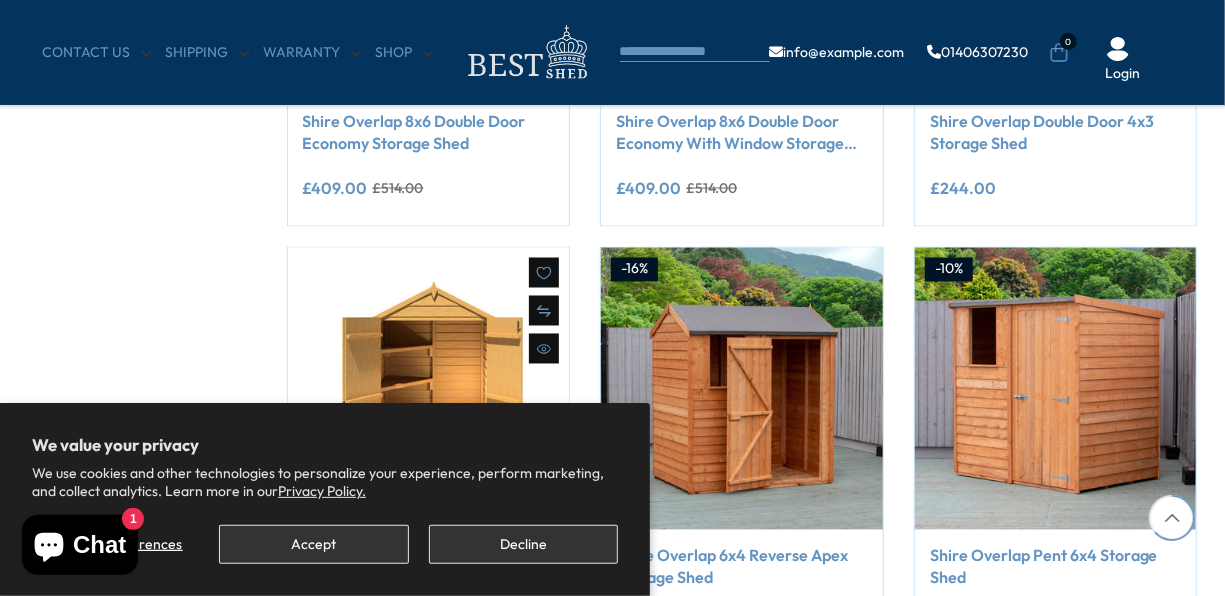 scroll, scrollTop: 1600, scrollLeft: 0, axis: vertical 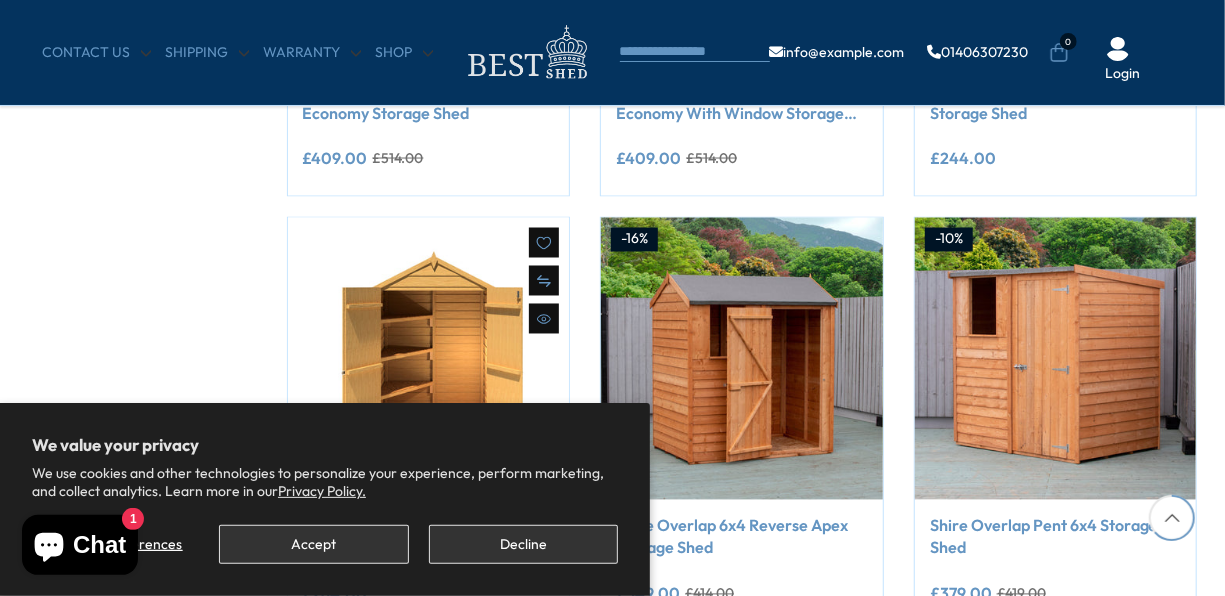 click at bounding box center (429, 359) 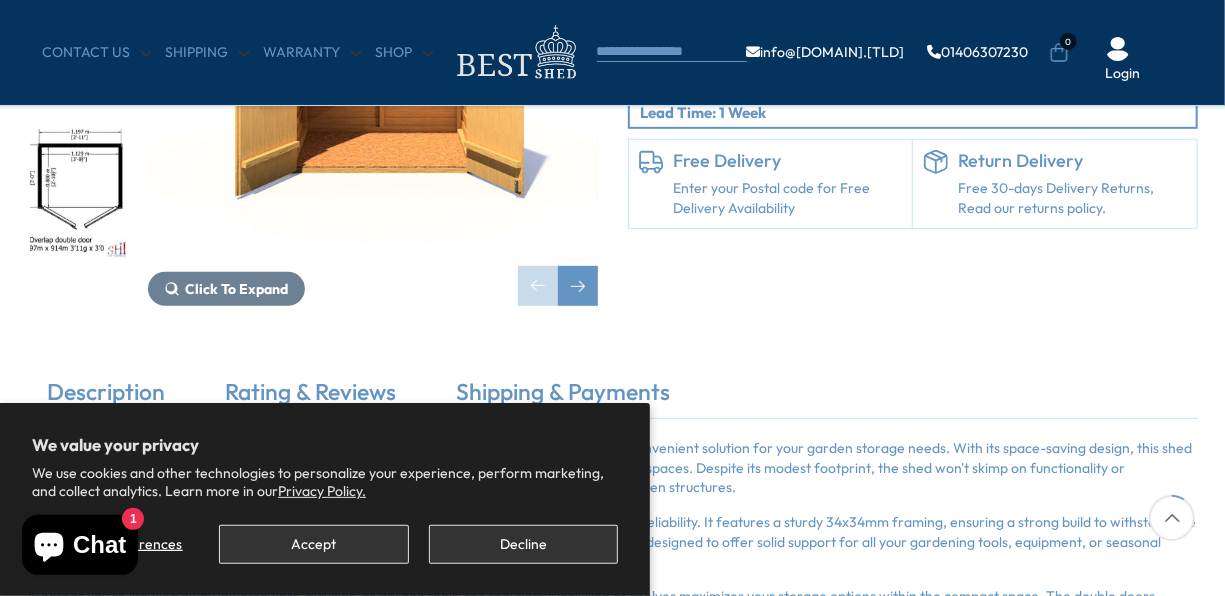 scroll, scrollTop: 400, scrollLeft: 0, axis: vertical 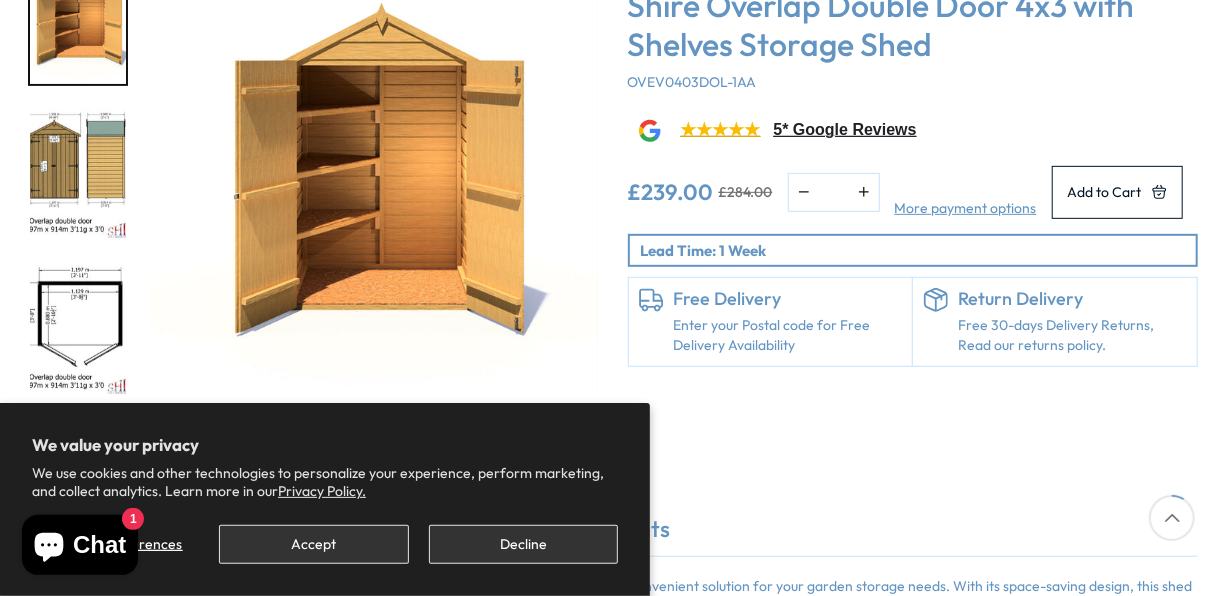 click at bounding box center (78, 331) 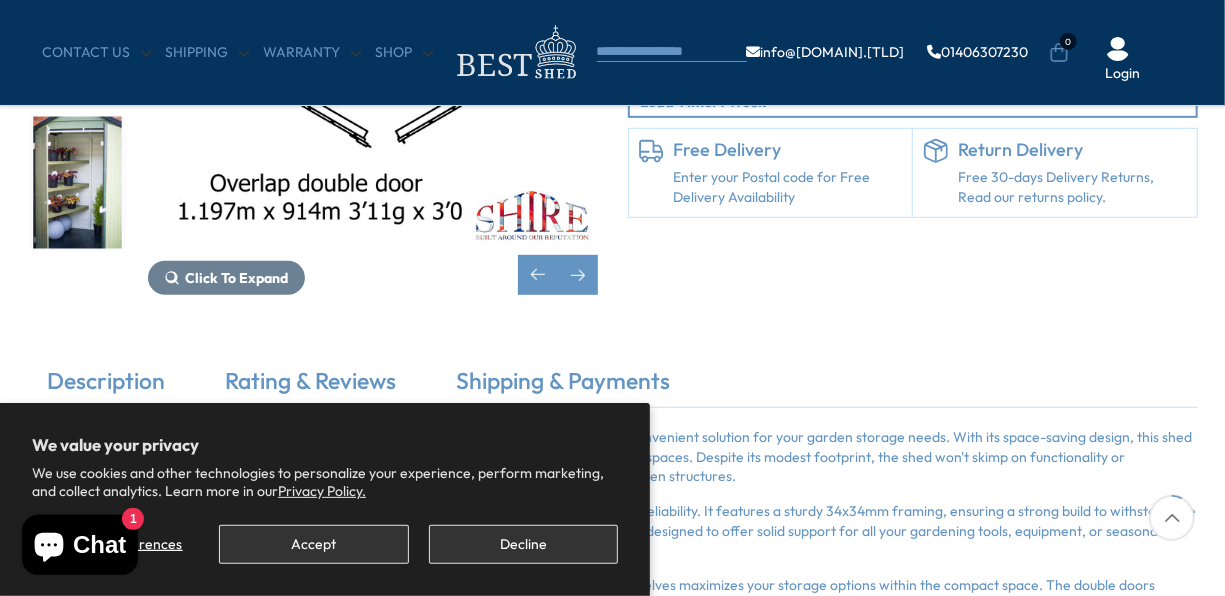 scroll, scrollTop: 400, scrollLeft: 0, axis: vertical 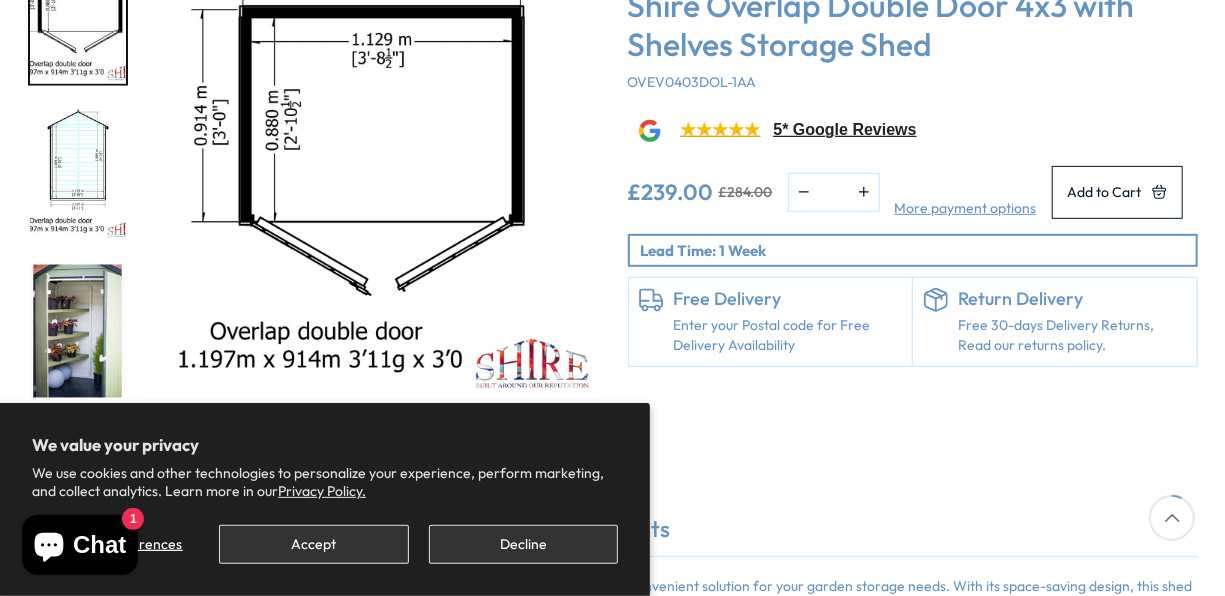 click at bounding box center [78, 331] 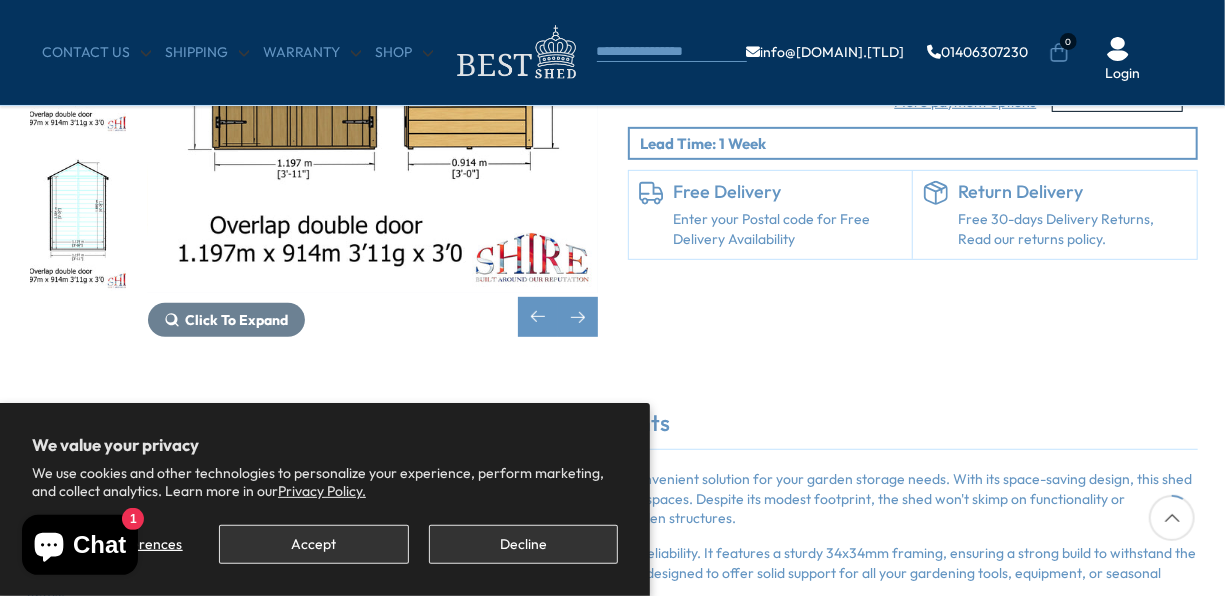 scroll, scrollTop: 500, scrollLeft: 0, axis: vertical 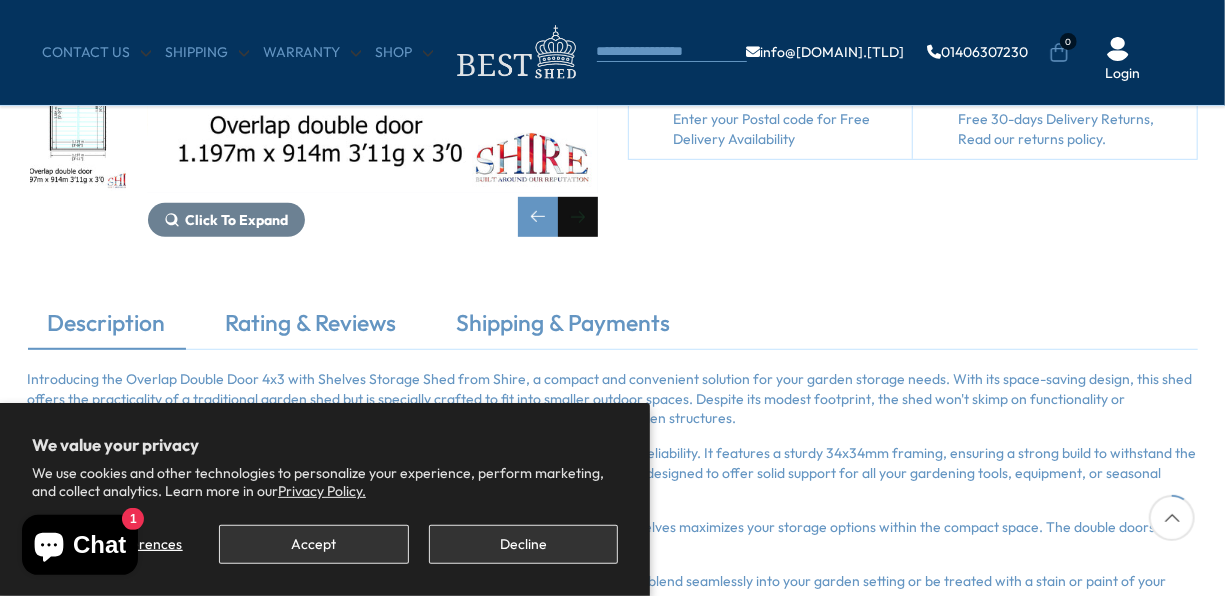 click at bounding box center (578, 217) 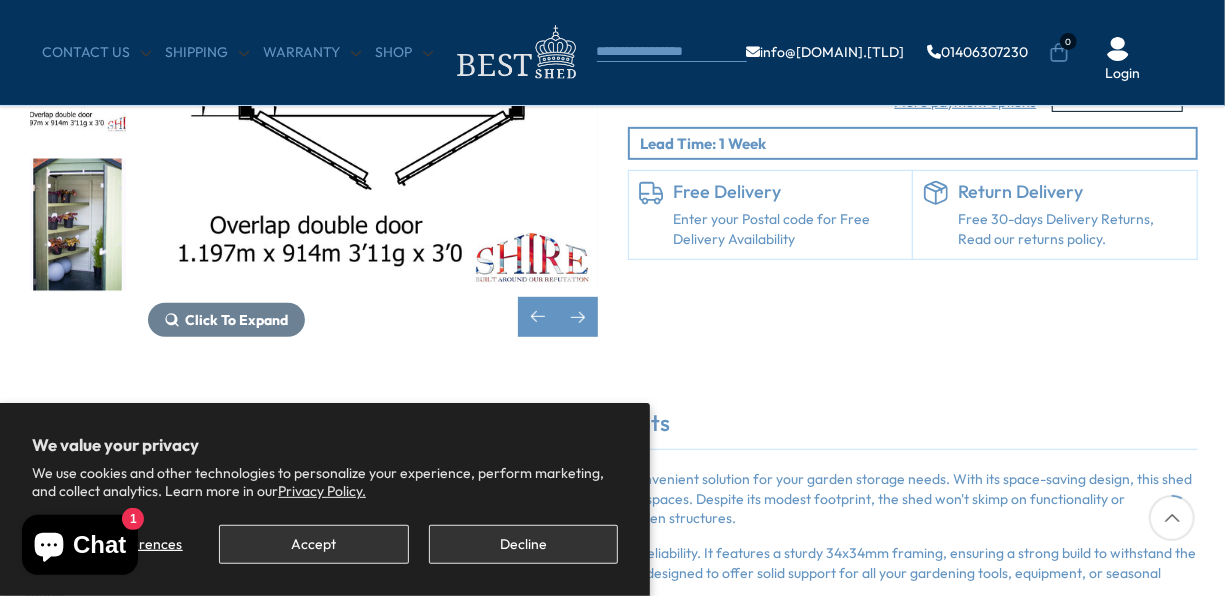 scroll, scrollTop: 500, scrollLeft: 0, axis: vertical 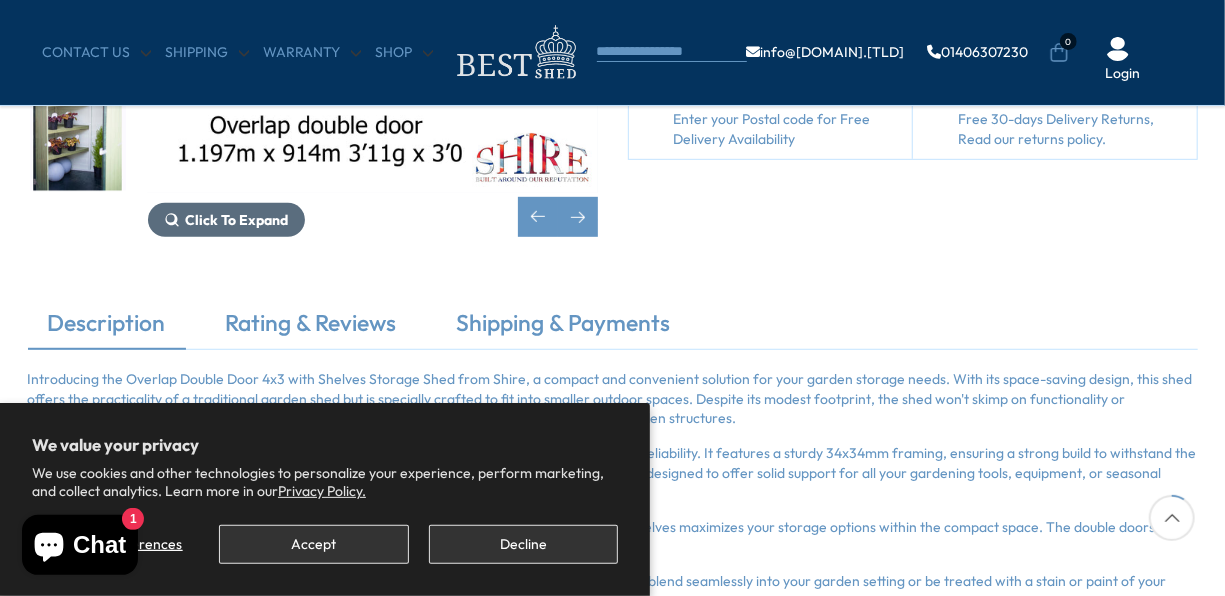 click on "Click To Expand" at bounding box center (226, 220) 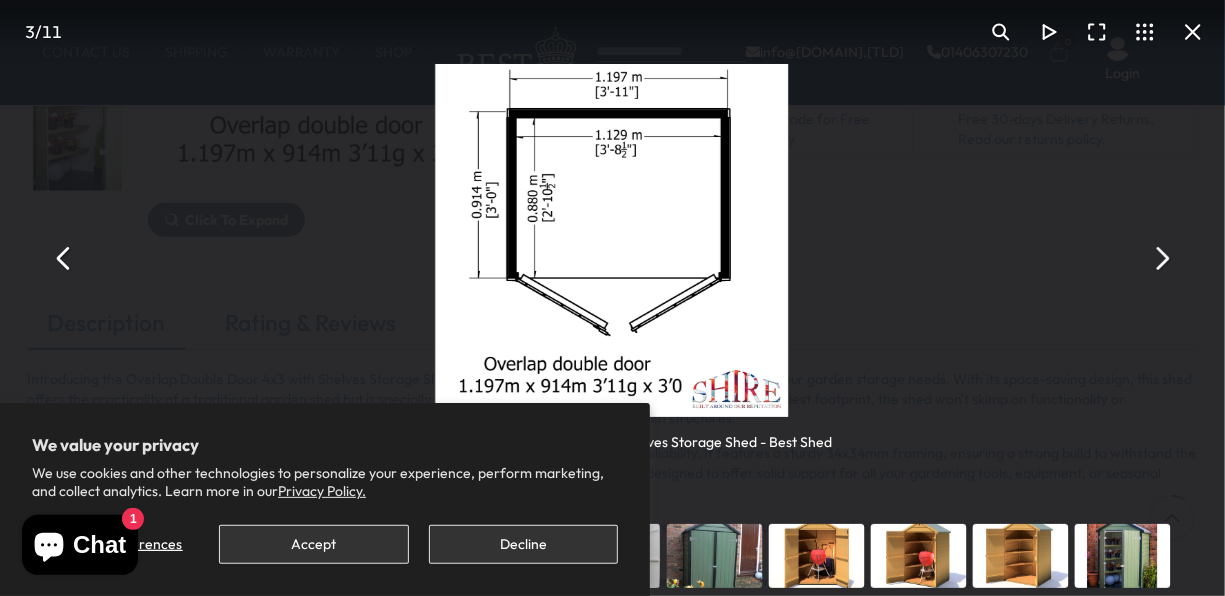 click on "Decline" at bounding box center [523, 544] 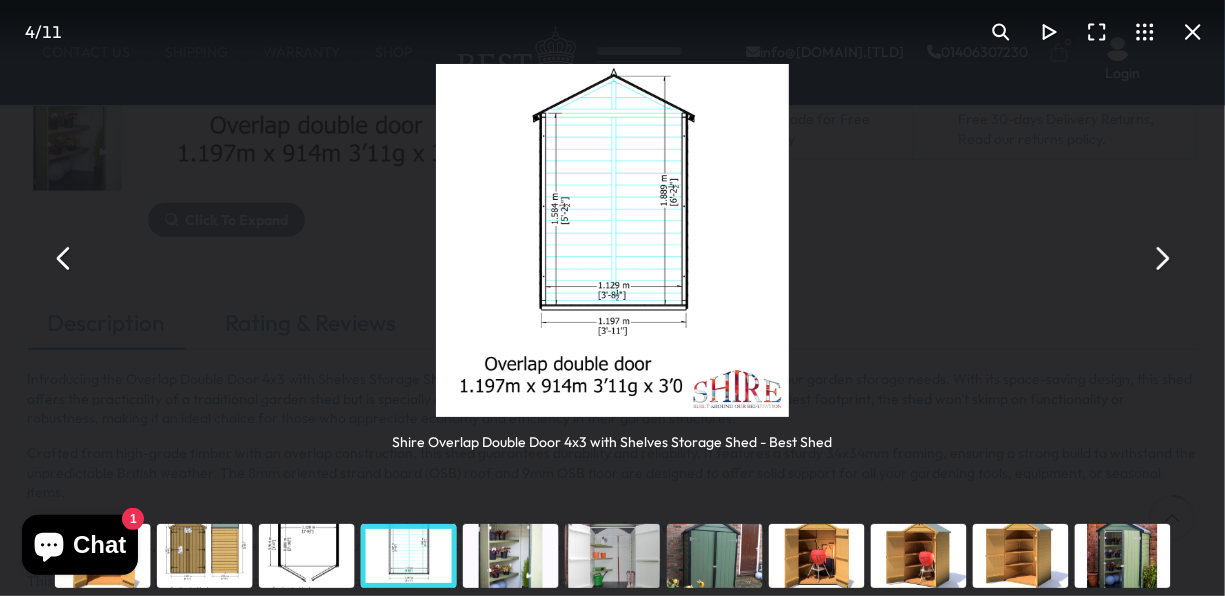 click at bounding box center [511, 556] 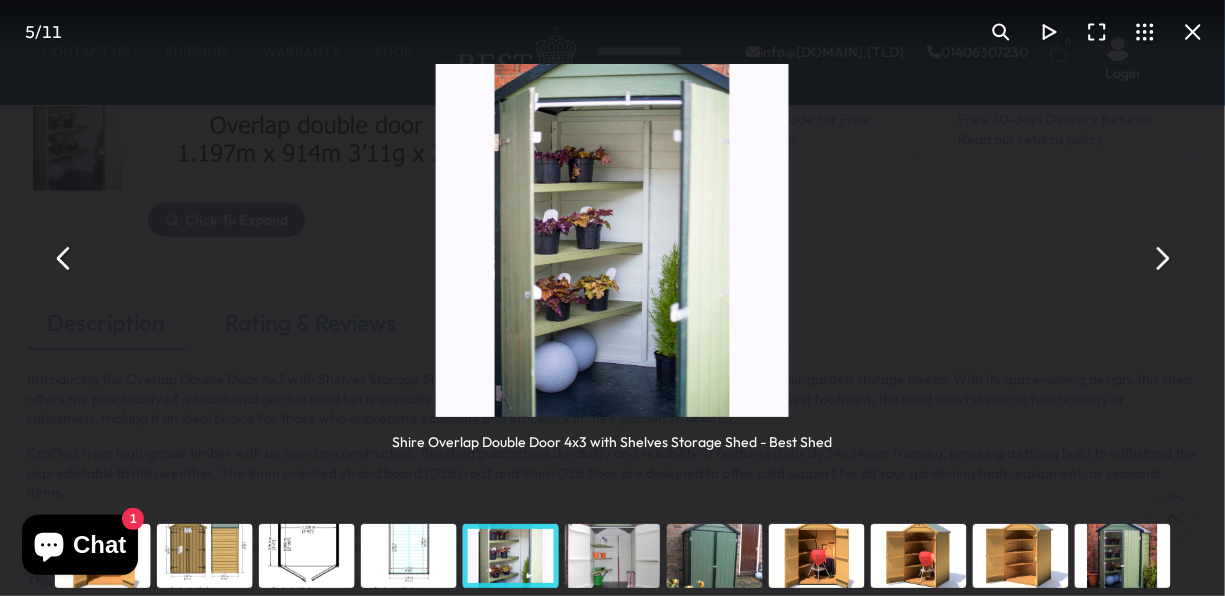 click at bounding box center [613, 556] 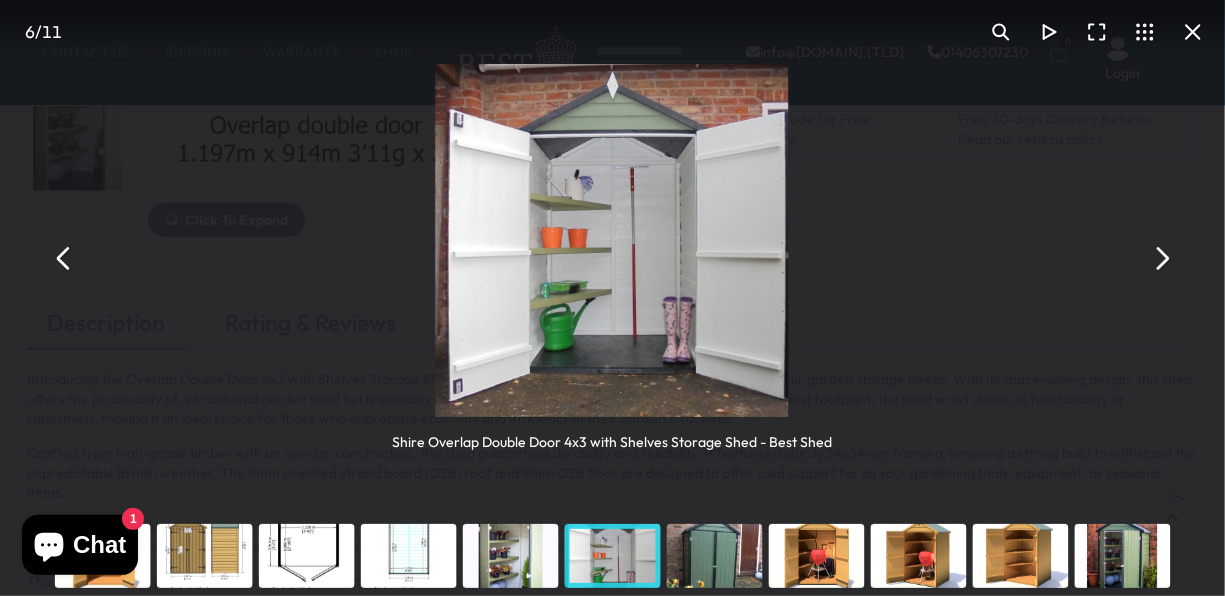 click at bounding box center [715, 556] 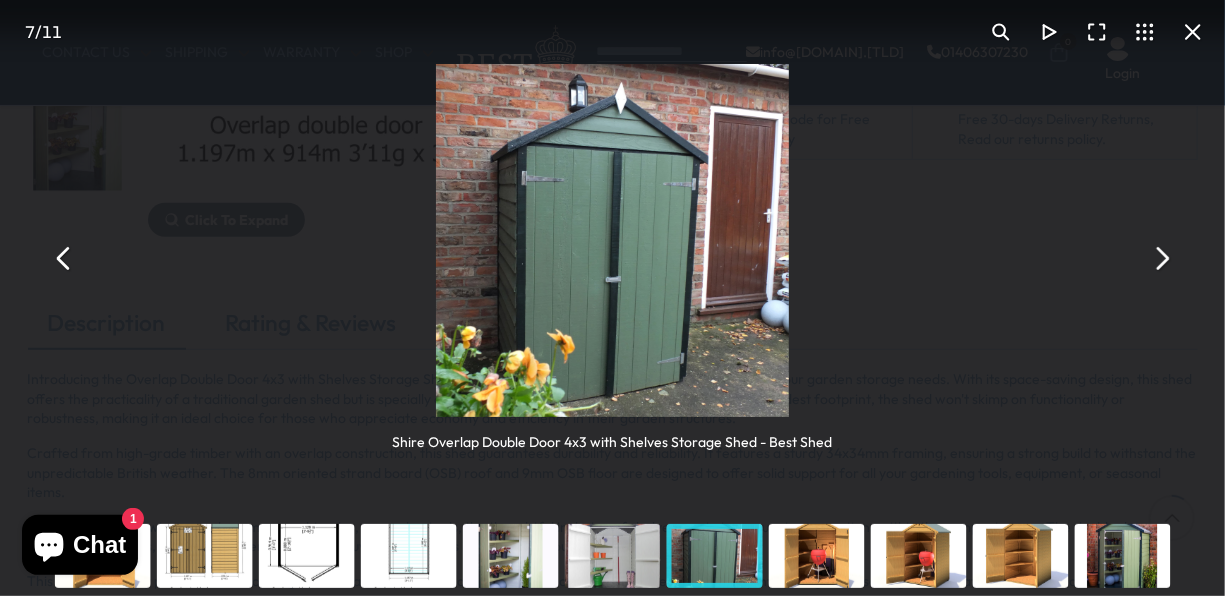 click at bounding box center (817, 556) 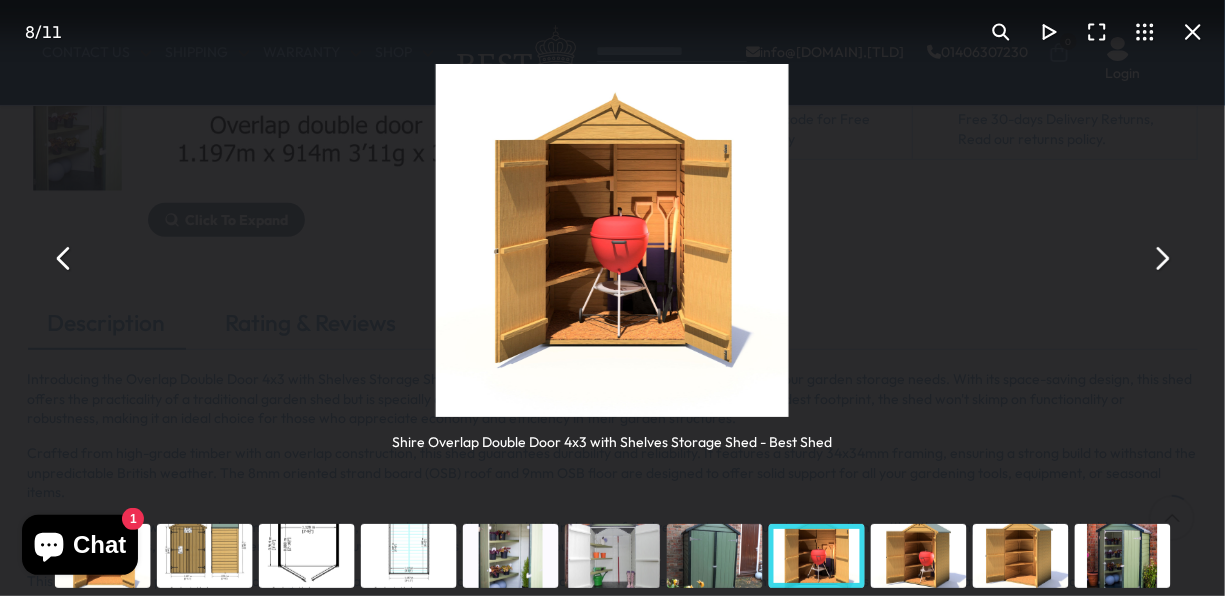 click at bounding box center [919, 556] 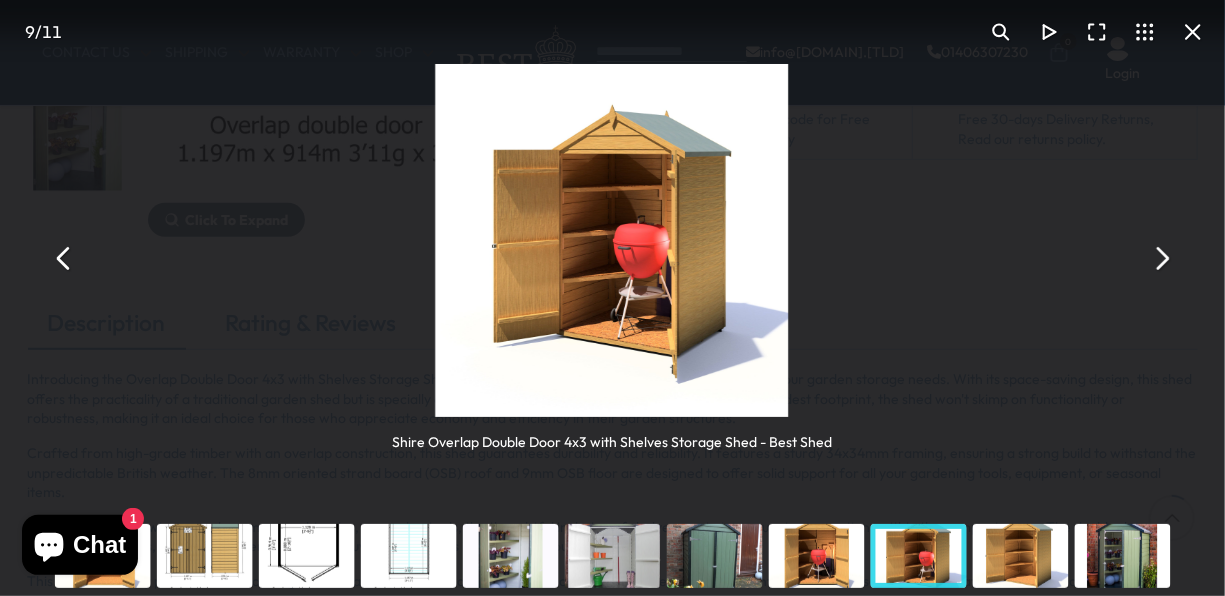 click at bounding box center (1021, 556) 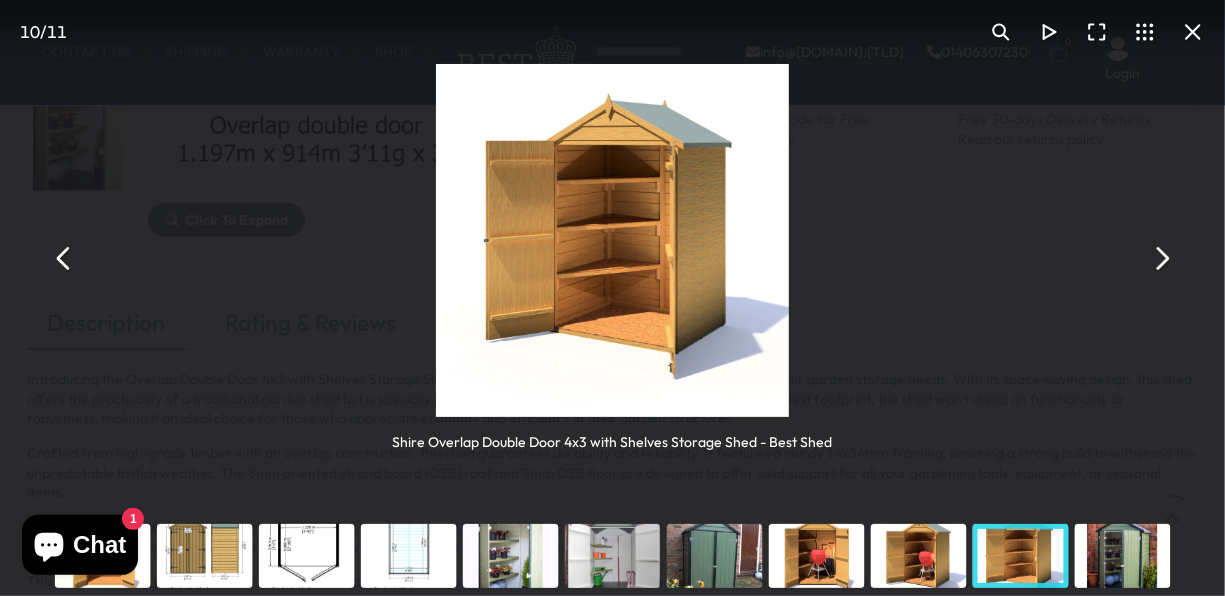 click at bounding box center (1123, 556) 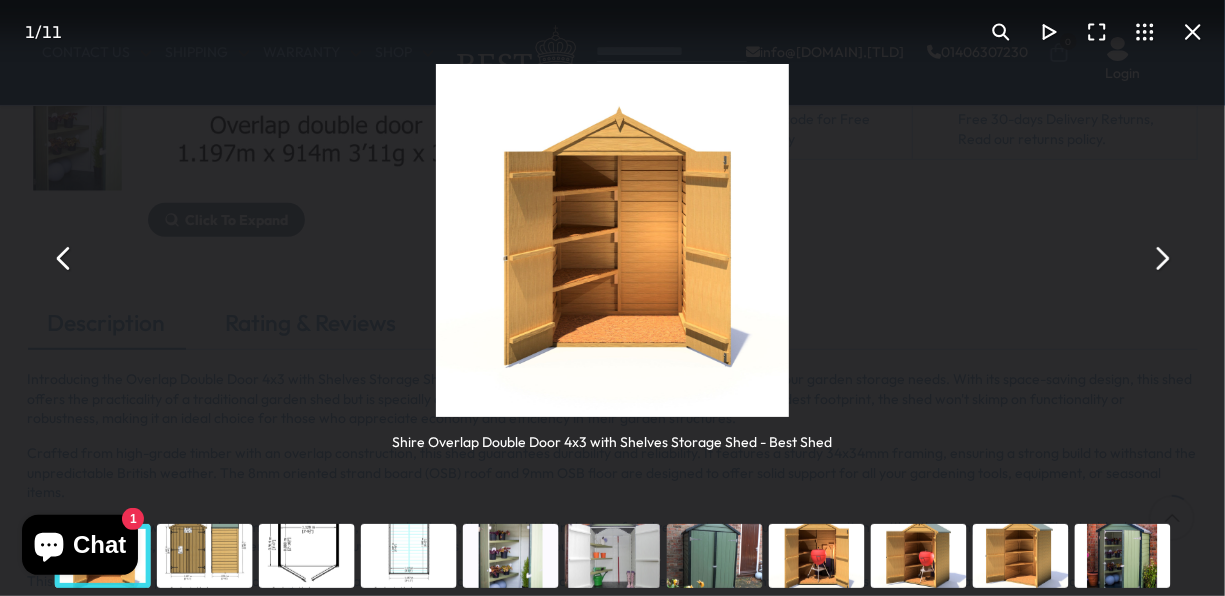 click at bounding box center (64, 258) 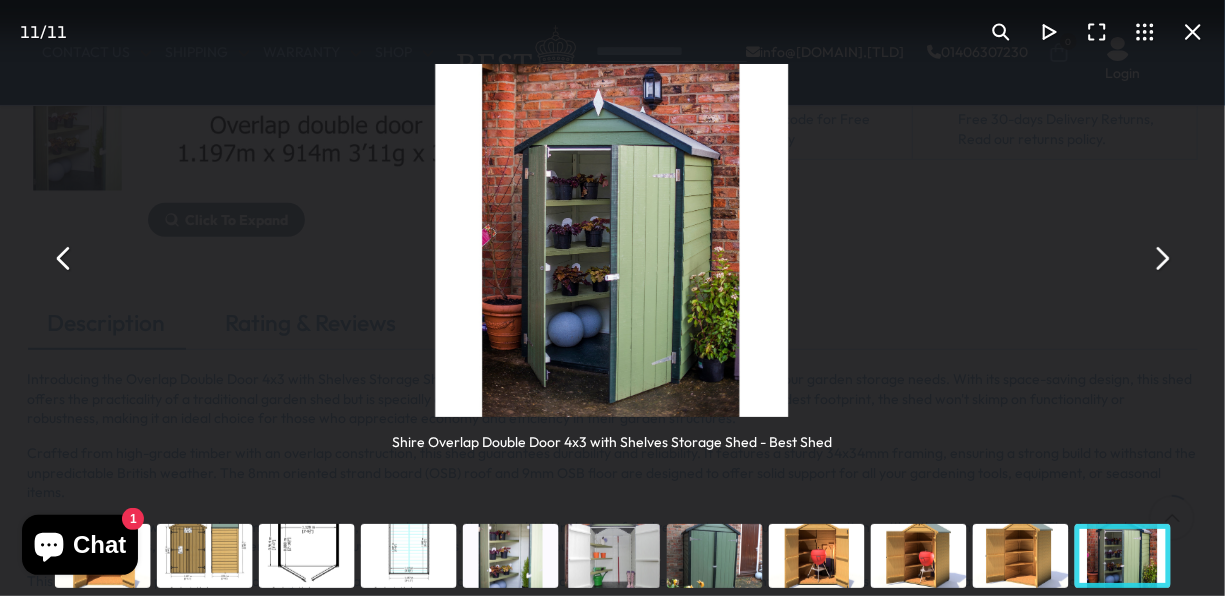 click at bounding box center [64, 258] 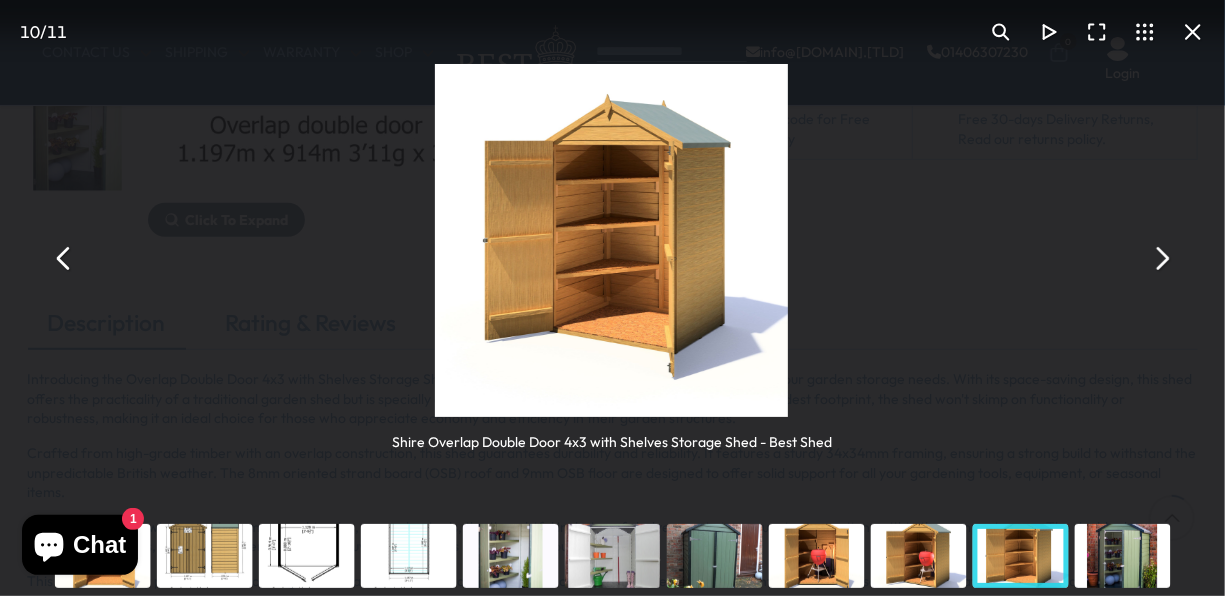 click at bounding box center (64, 258) 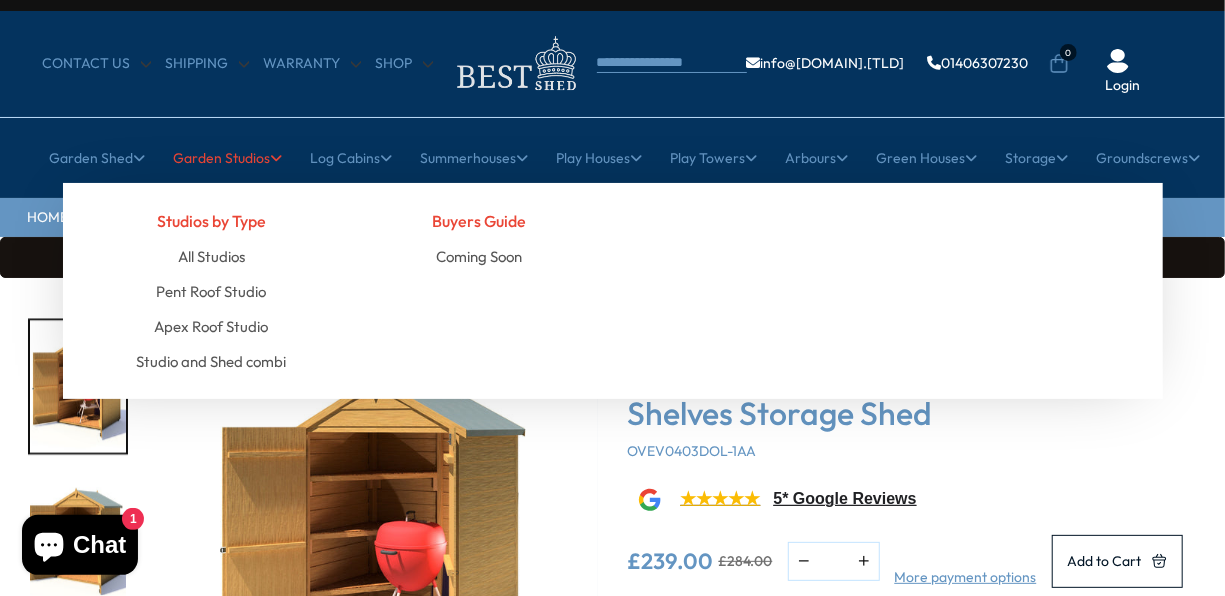 scroll, scrollTop: 0, scrollLeft: 0, axis: both 